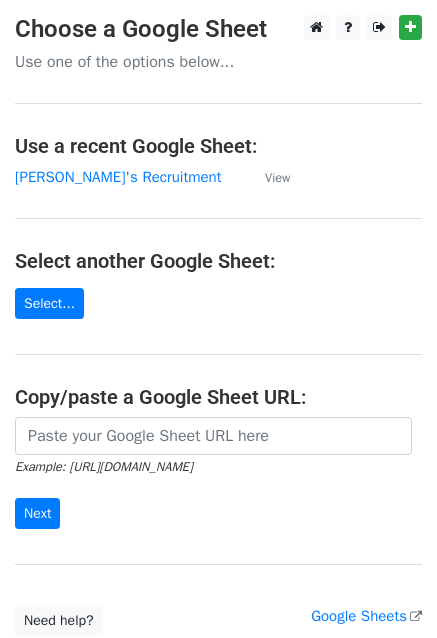 scroll, scrollTop: 0, scrollLeft: 0, axis: both 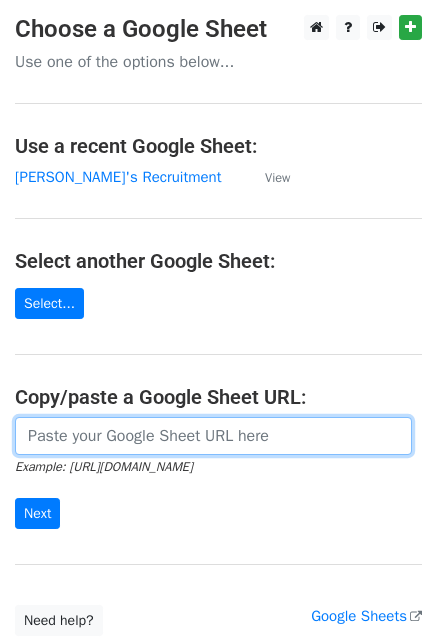 click at bounding box center [213, 436] 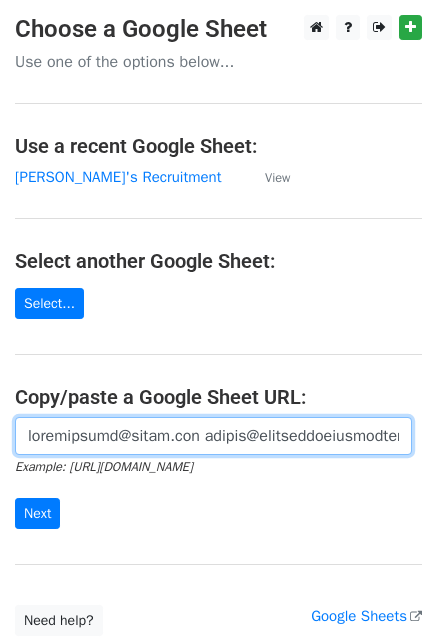 scroll, scrollTop: 0, scrollLeft: 9910, axis: horizontal 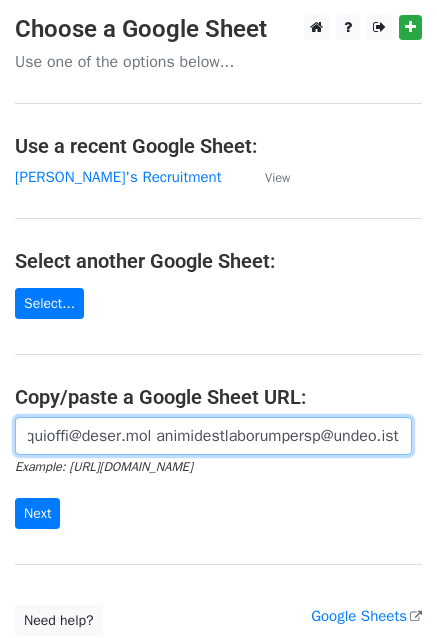 drag, startPoint x: 402, startPoint y: 435, endPoint x: 375, endPoint y: 435, distance: 27 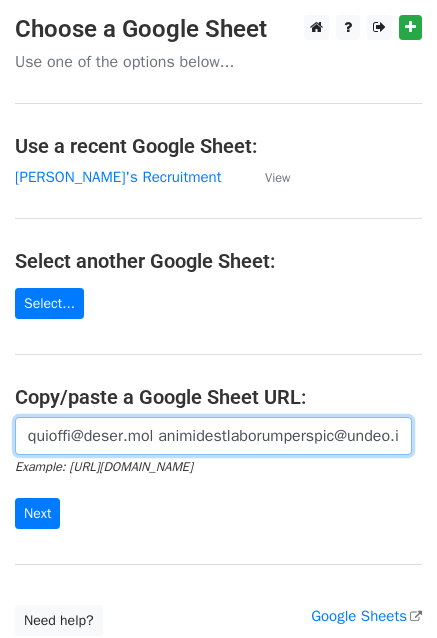 click at bounding box center (213, 436) 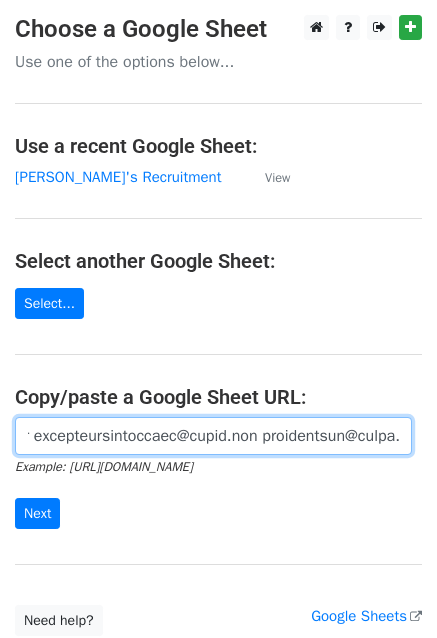 scroll, scrollTop: 0, scrollLeft: 0, axis: both 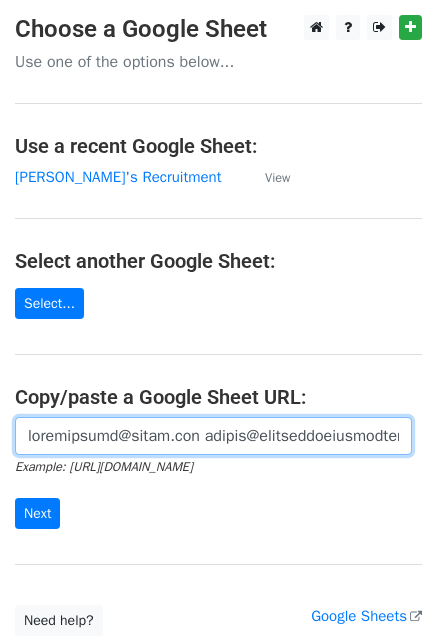 drag, startPoint x: 392, startPoint y: 435, endPoint x: -441, endPoint y: 524, distance: 837.741 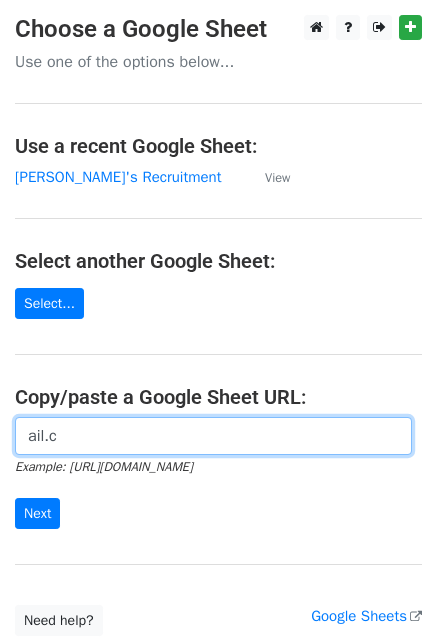 drag, startPoint x: 125, startPoint y: 451, endPoint x: -20, endPoint y: 453, distance: 145.0138 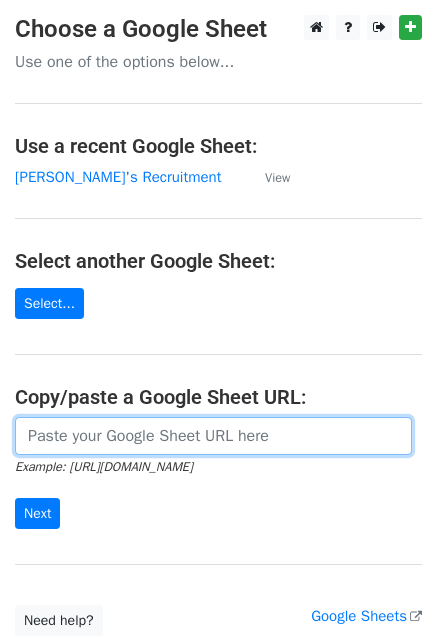 click at bounding box center (213, 436) 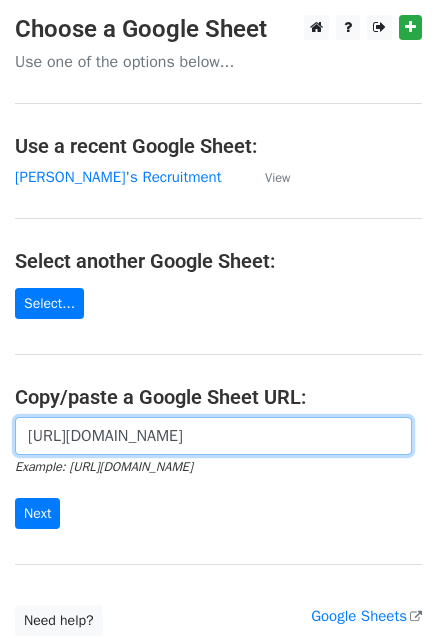 scroll, scrollTop: 0, scrollLeft: 622, axis: horizontal 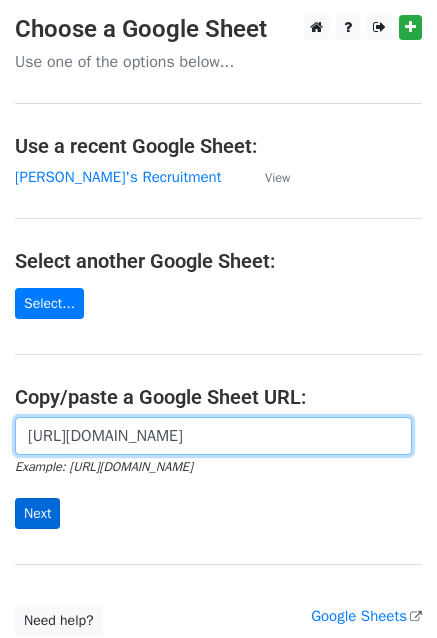 type on "https://docs.google.com/spreadsheets/d/1Vs7Mckyl6t1IlHBECYS1kznUlEyJNVVTWhDywp-BbTw/edit?pli=1&gid=630356073#gid=630356073" 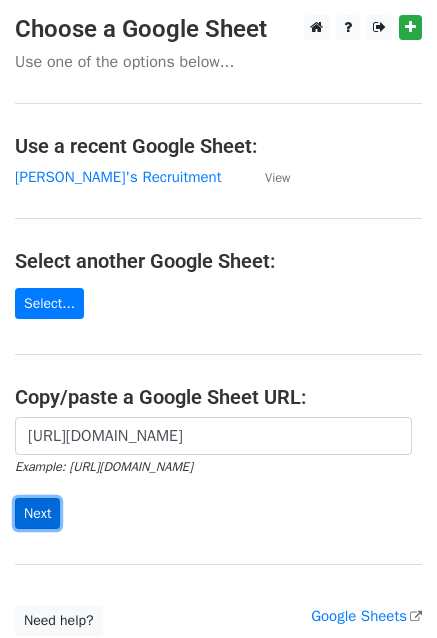 scroll, scrollTop: 0, scrollLeft: 0, axis: both 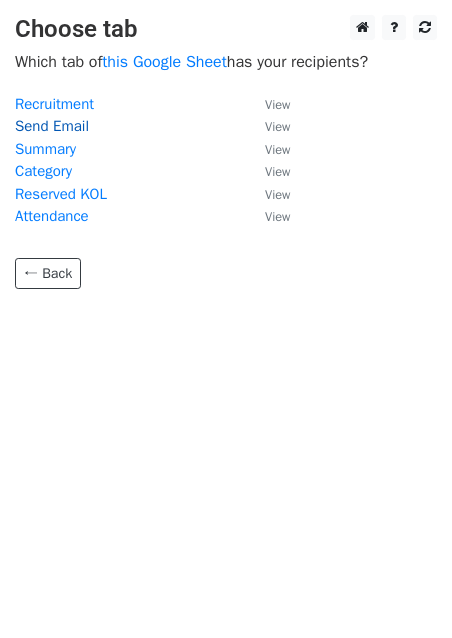 click on "Send Email" at bounding box center [52, 126] 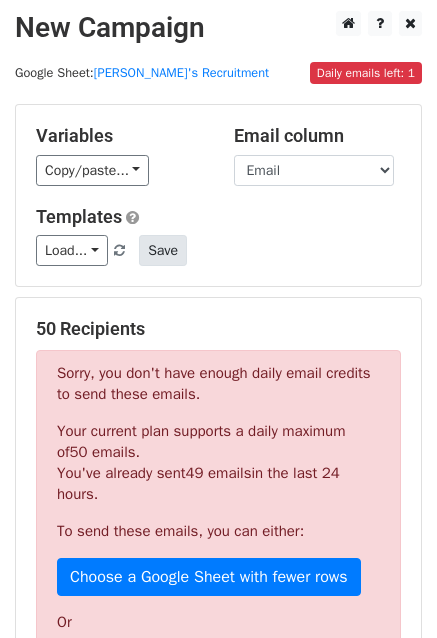 scroll, scrollTop: 0, scrollLeft: 0, axis: both 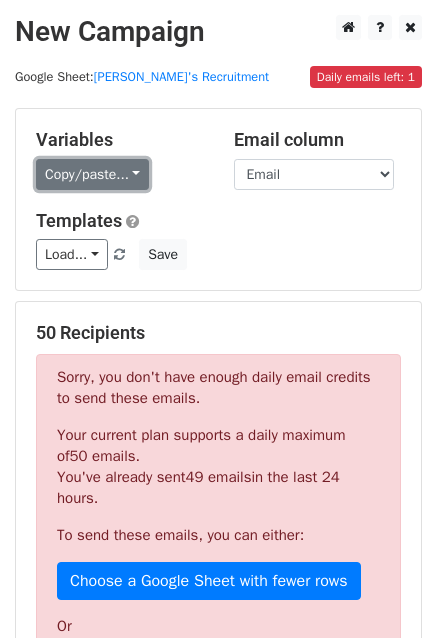 click on "Copy/paste..." at bounding box center (92, 174) 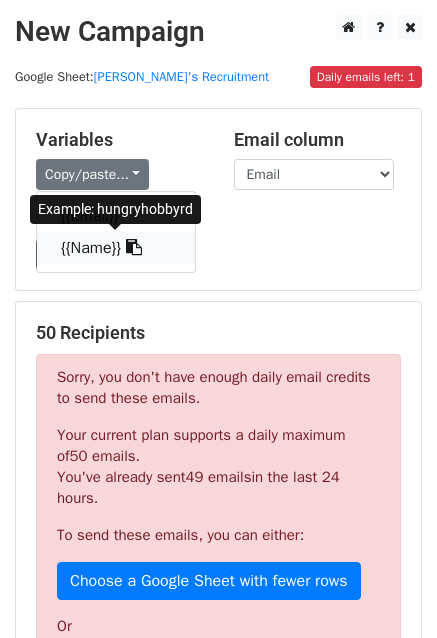 click on "{{Name}}" at bounding box center [116, 248] 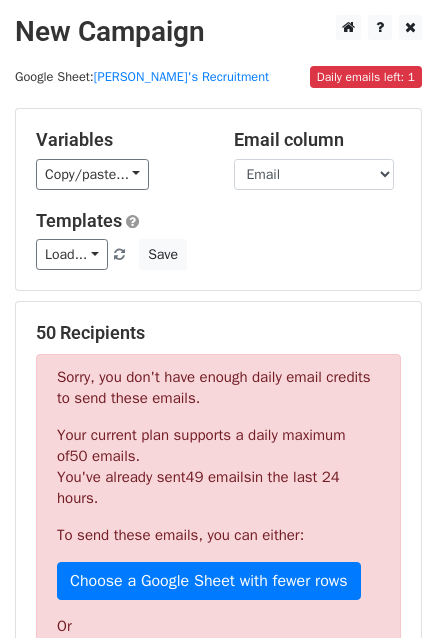 click on "Variables
Copy/paste...
{{Email}}
{{Name}}" at bounding box center [120, 159] 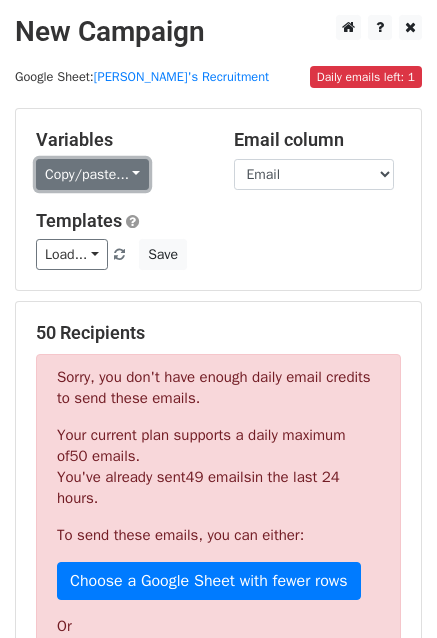 click on "Copy/paste..." at bounding box center (92, 174) 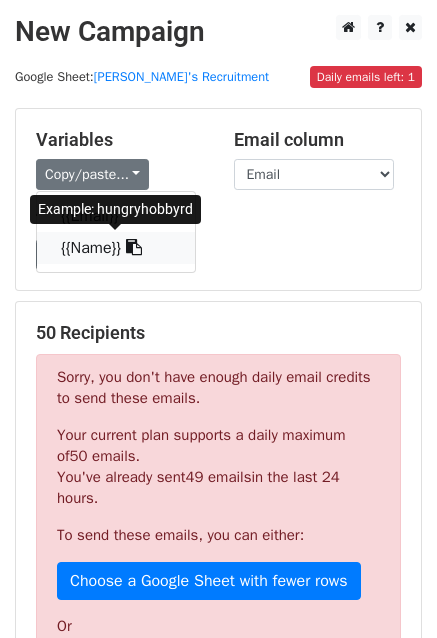 click at bounding box center [134, 247] 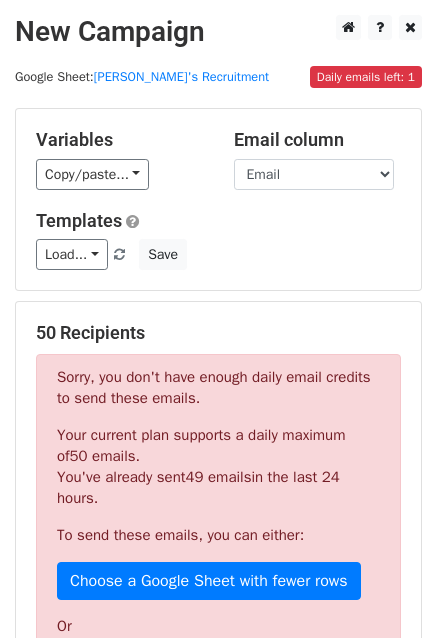 click on "Daily emails left: 1" at bounding box center (366, 77) 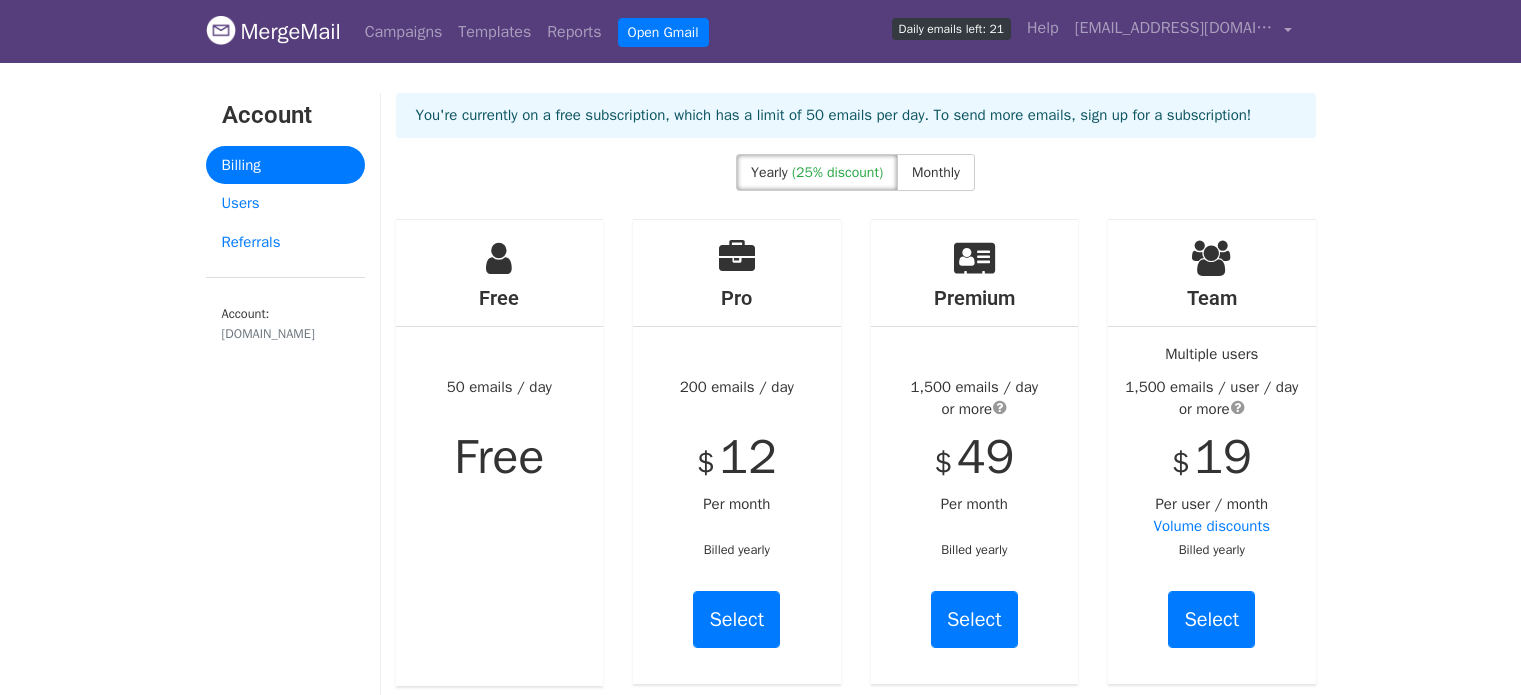 scroll, scrollTop: 0, scrollLeft: 0, axis: both 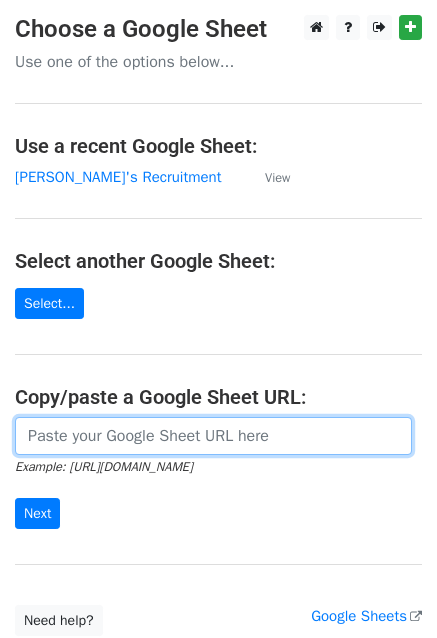 click at bounding box center [213, 436] 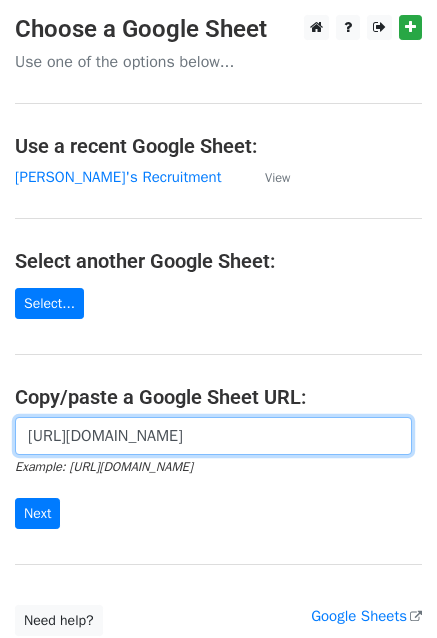 scroll, scrollTop: 0, scrollLeft: 652, axis: horizontal 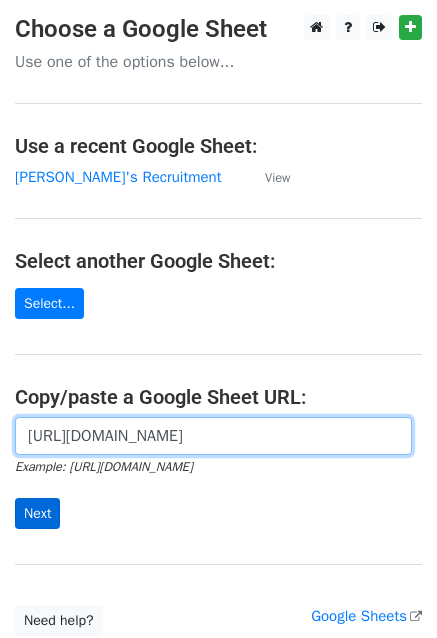 type on "[URL][DOMAIN_NAME]" 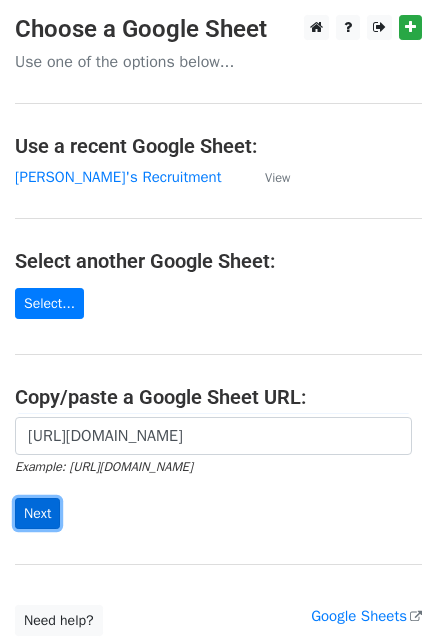 scroll, scrollTop: 0, scrollLeft: 0, axis: both 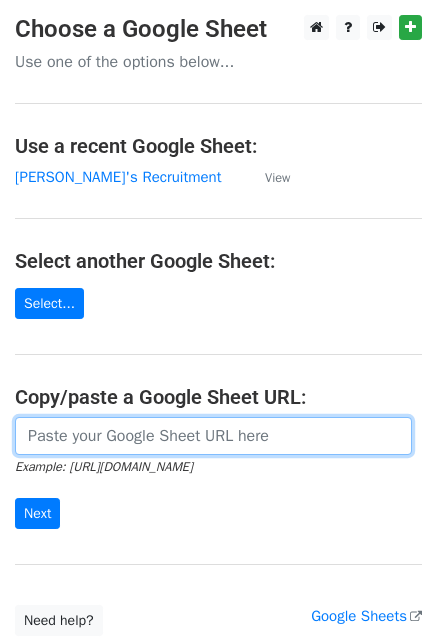 click at bounding box center (213, 436) 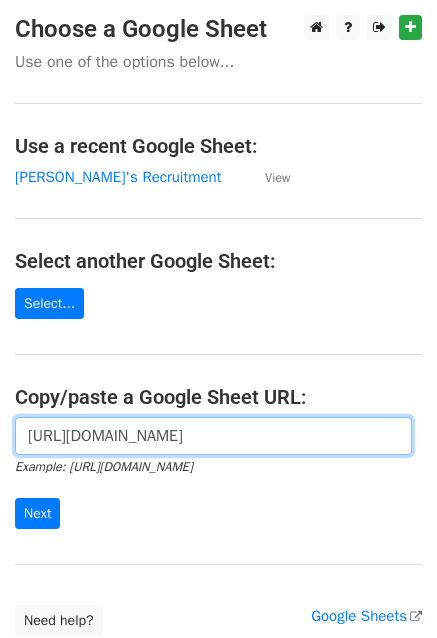 scroll, scrollTop: 0, scrollLeft: 652, axis: horizontal 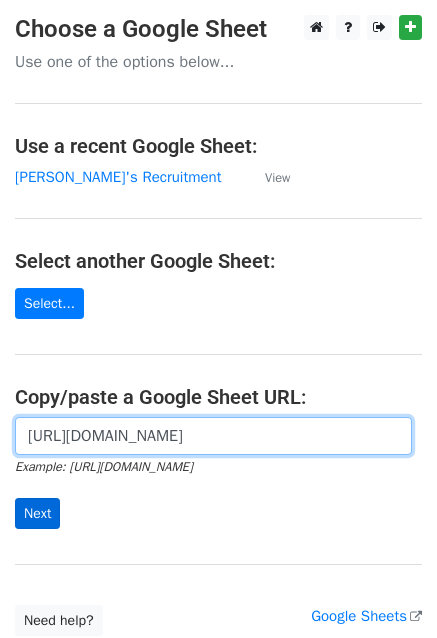type on "[URL][DOMAIN_NAME]" 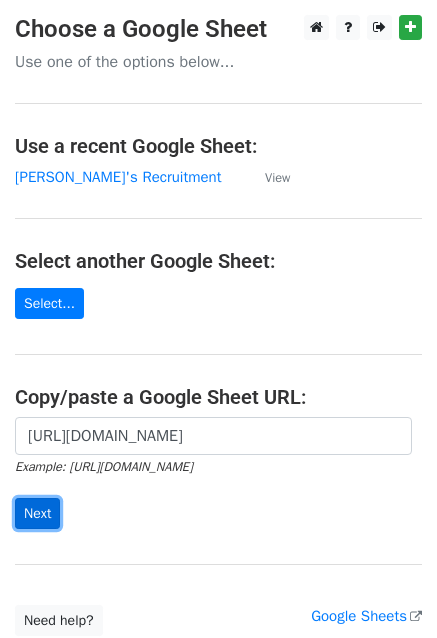 scroll, scrollTop: 0, scrollLeft: 0, axis: both 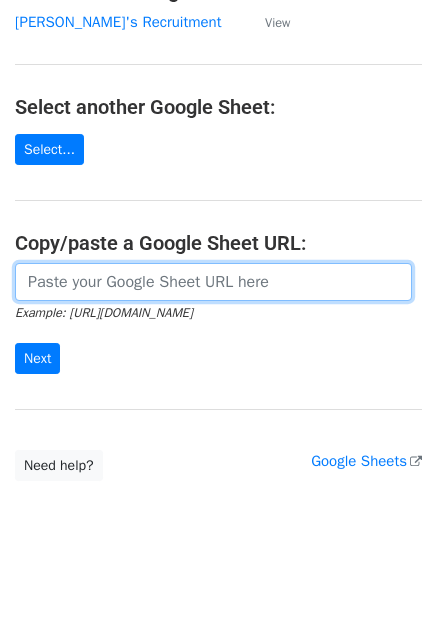 click at bounding box center (213, 282) 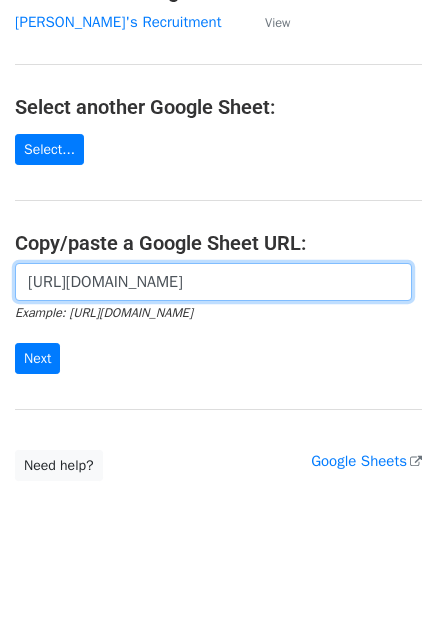 scroll, scrollTop: 0, scrollLeft: 652, axis: horizontal 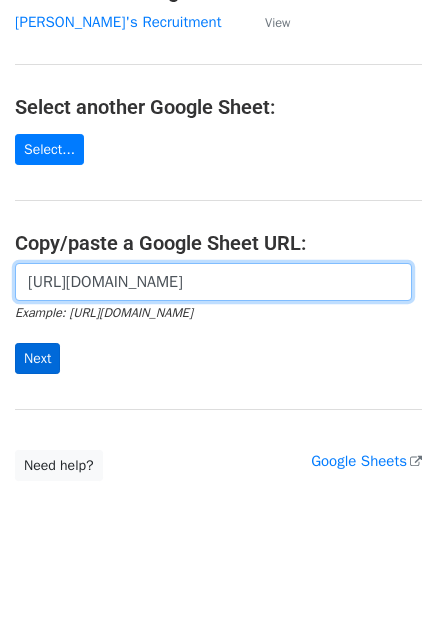 type on "https://docs.google.com/spreadsheets/u/4/d/1Vs7Mckyl6t1IlHBECYS1kznUlEyJNVVTWhDywp-BbTw/edit?pli=1&gid=630356073#gid=630356073" 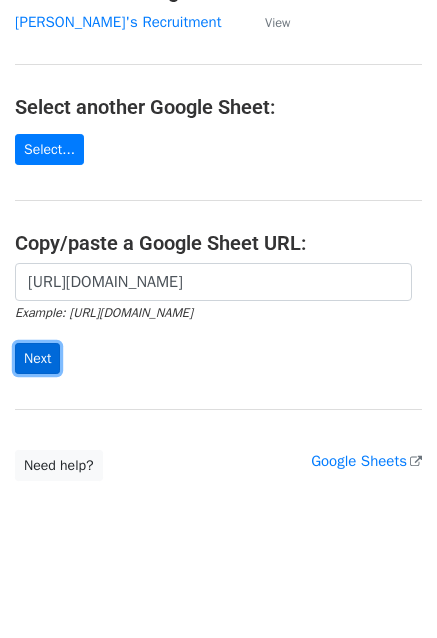 scroll, scrollTop: 0, scrollLeft: 0, axis: both 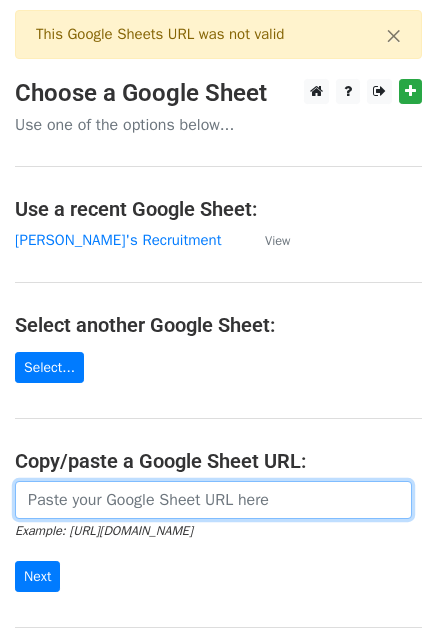 click at bounding box center [213, 500] 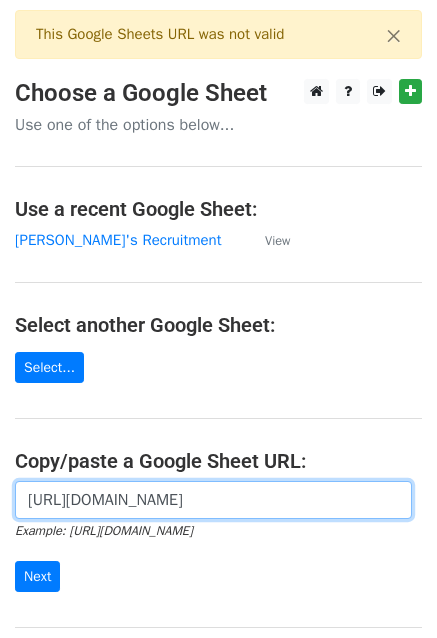 scroll, scrollTop: 0, scrollLeft: 622, axis: horizontal 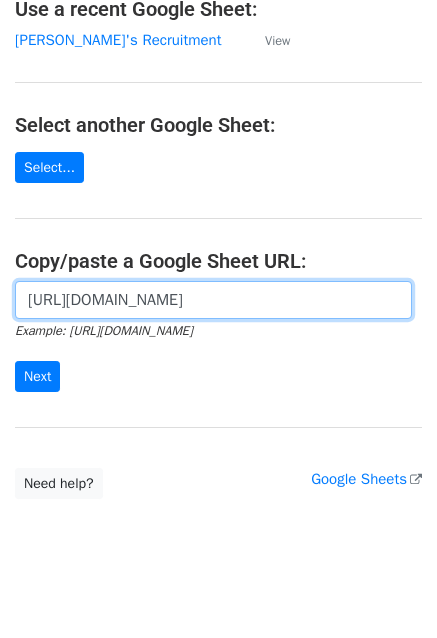 type on "https://docs.google.com/spreadsheets/d/1Vs7Mckyl6t1IlHBECYS1kznUlEyJNVVTWhDywp-BbTw/edit?pli=1&gid=630356073#gid=630356073" 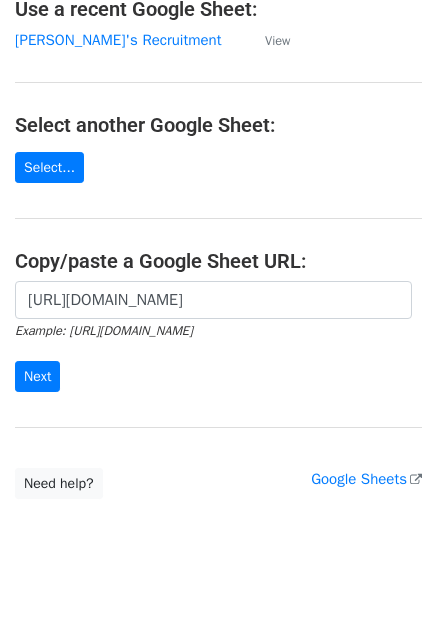 scroll, scrollTop: 0, scrollLeft: 0, axis: both 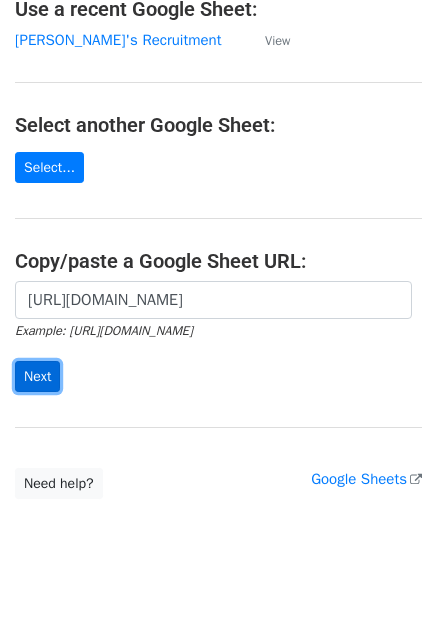 click on "Next" at bounding box center (37, 376) 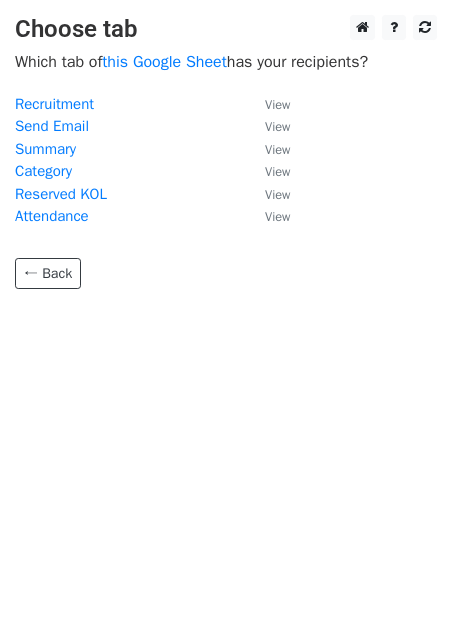 scroll, scrollTop: 0, scrollLeft: 0, axis: both 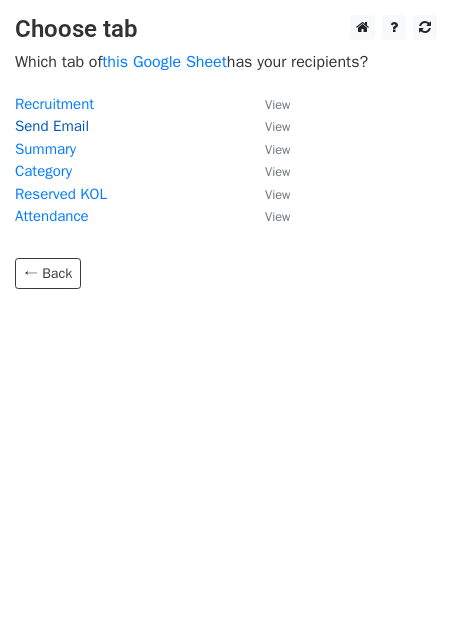 click on "Send Email" at bounding box center (52, 126) 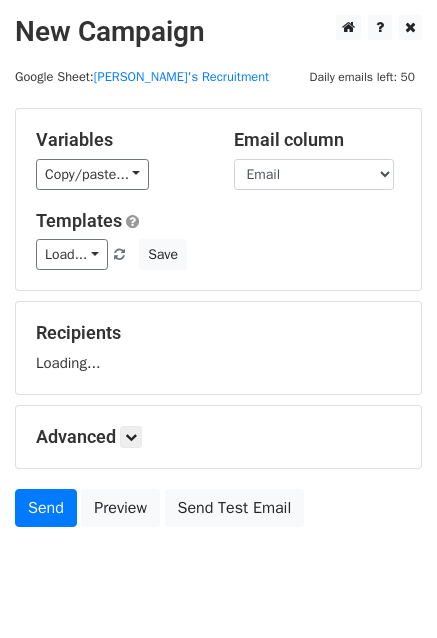 scroll, scrollTop: 0, scrollLeft: 0, axis: both 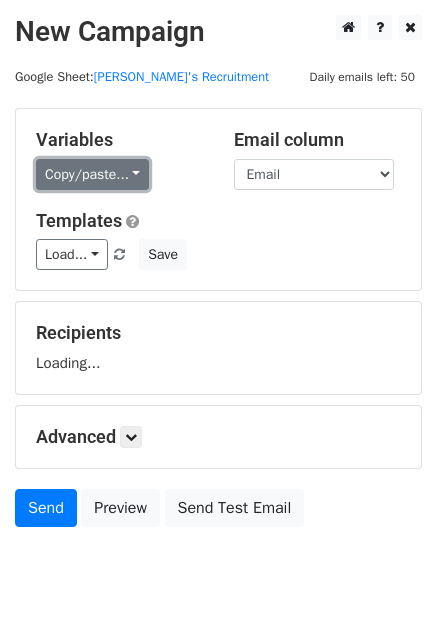click on "Copy/paste..." at bounding box center (92, 174) 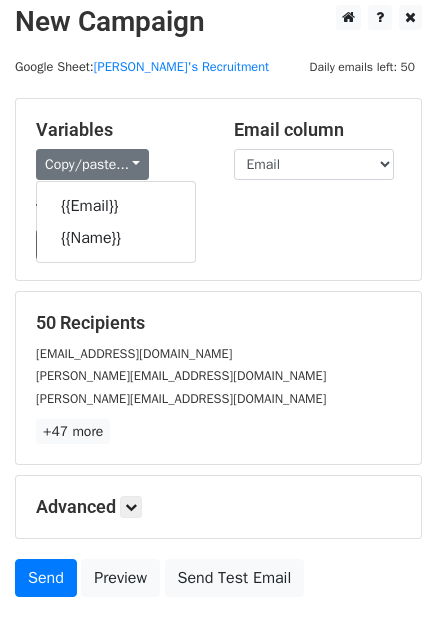 scroll, scrollTop: 0, scrollLeft: 0, axis: both 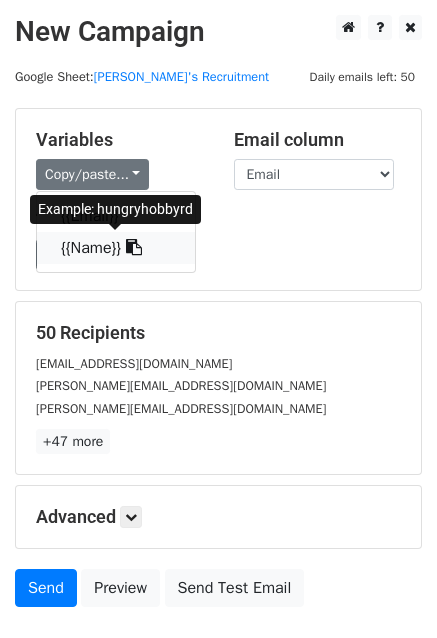 click on "{{Name}}" at bounding box center [116, 248] 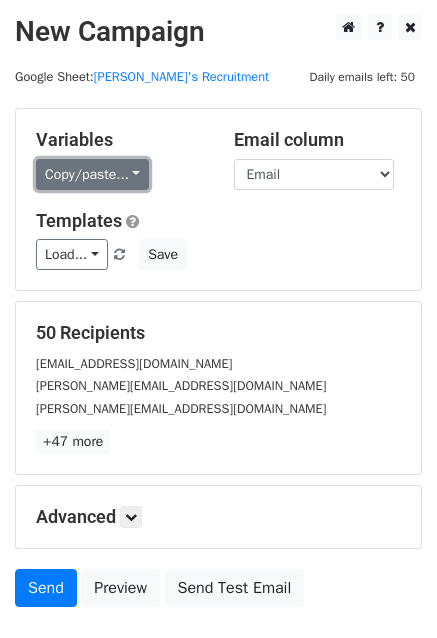 click on "Copy/paste..." at bounding box center (92, 174) 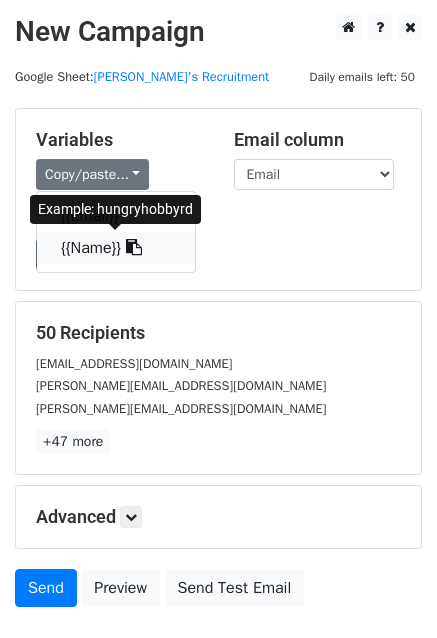 click on "{{Name}}" at bounding box center (116, 248) 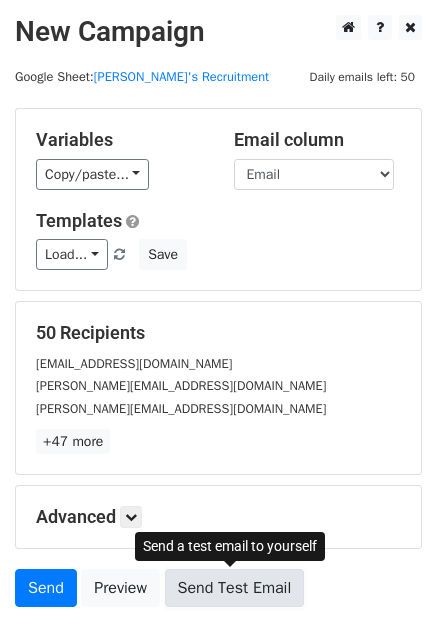 click on "Send Test Email" at bounding box center (235, 588) 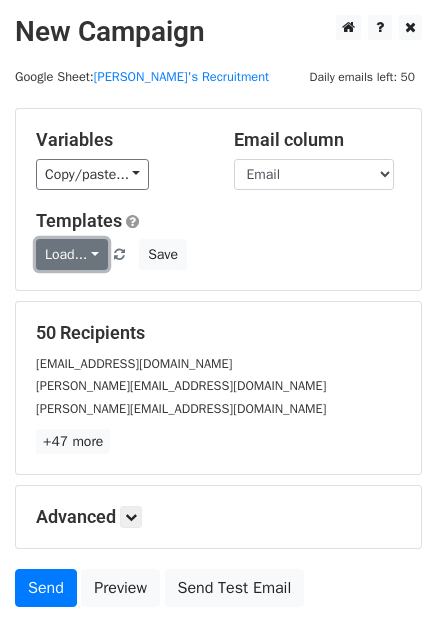 click on "Load..." at bounding box center [72, 254] 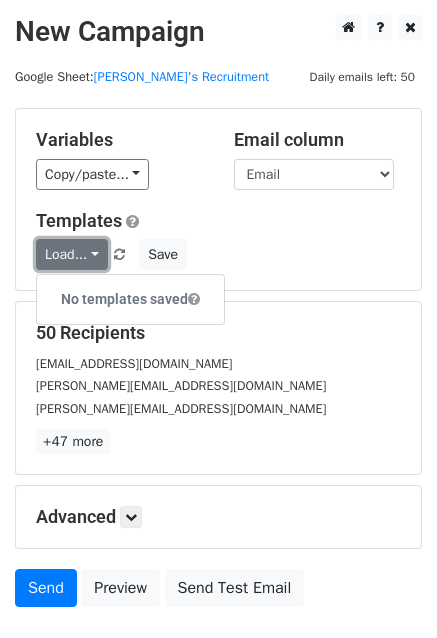 click on "Load..." at bounding box center (72, 254) 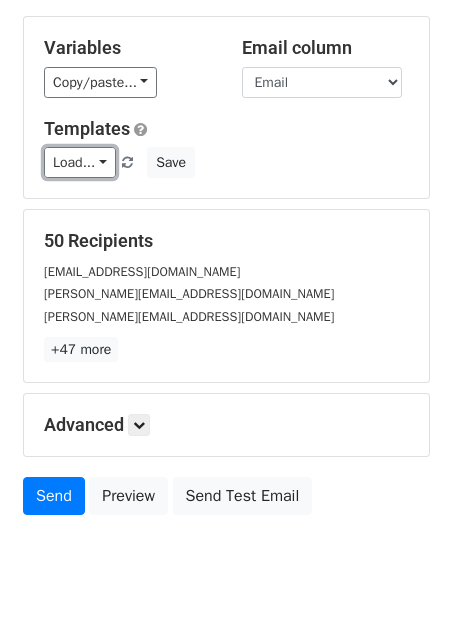 scroll, scrollTop: 100, scrollLeft: 0, axis: vertical 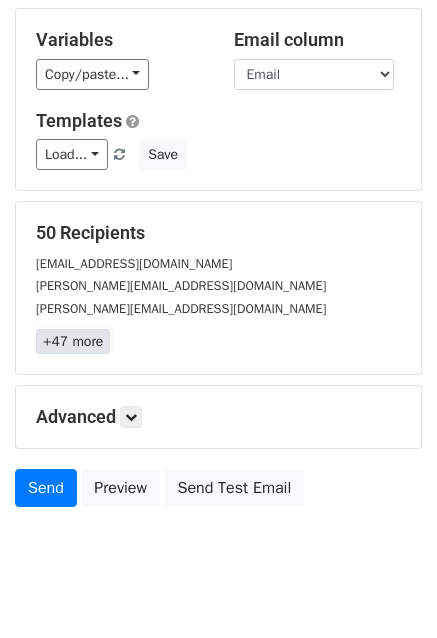 click on "+47 more" at bounding box center (73, 341) 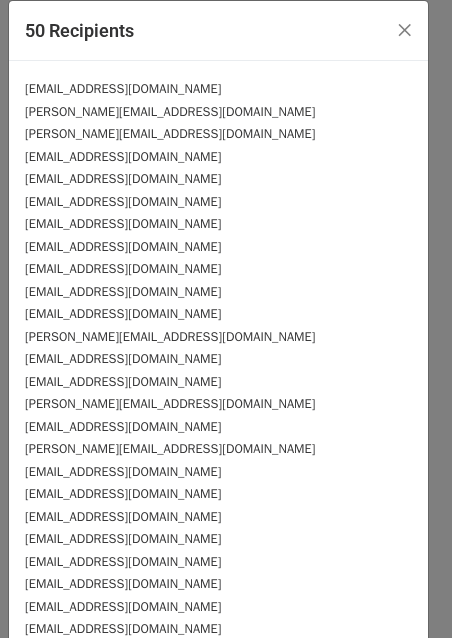 scroll, scrollTop: 0, scrollLeft: 0, axis: both 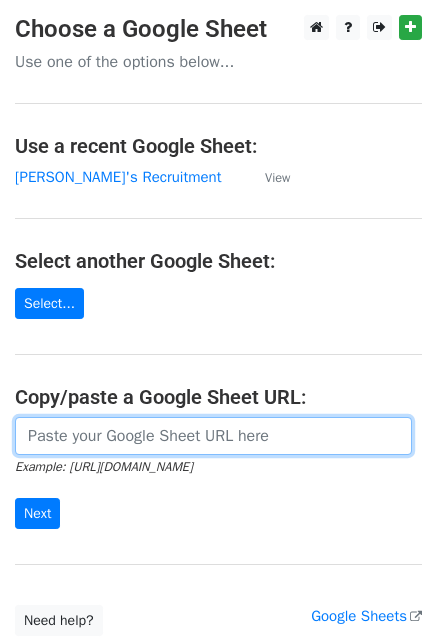 click at bounding box center (213, 436) 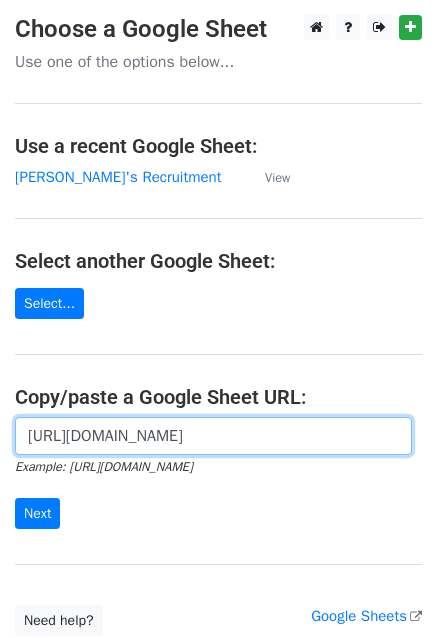 scroll, scrollTop: 0, scrollLeft: 622, axis: horizontal 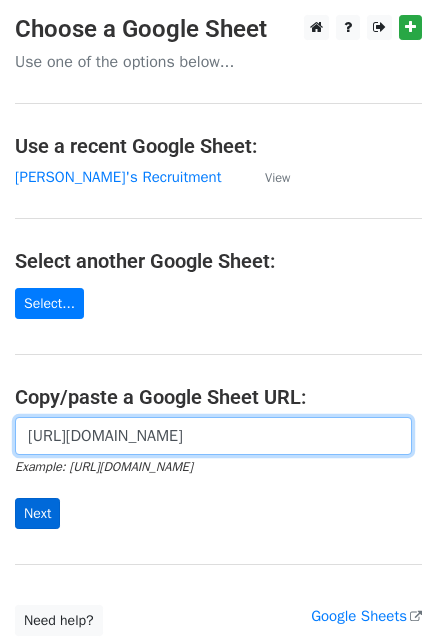 type on "https://docs.google.com/spreadsheets/d/1Vs7Mckyl6t1IlHBECYS1kznUlEyJNVVTWhDywp-BbTw/edit?pli=1&gid=630356073#gid=630356073" 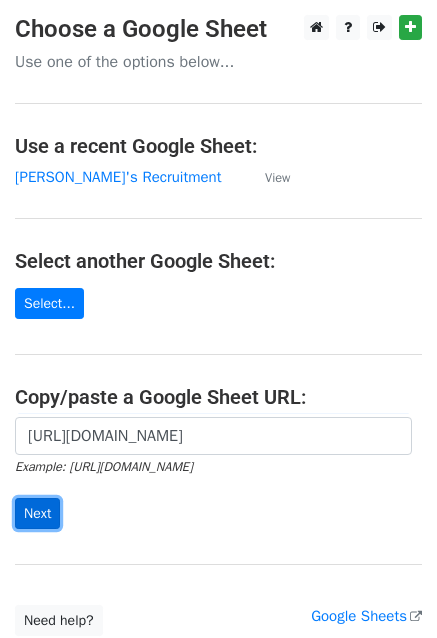 scroll, scrollTop: 0, scrollLeft: 0, axis: both 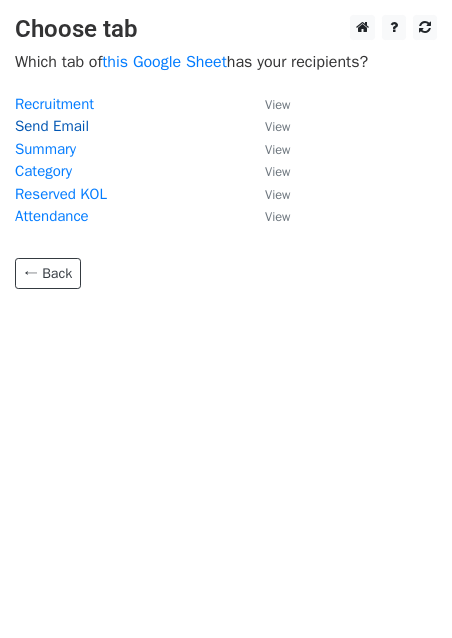 click on "Send Email" at bounding box center (52, 126) 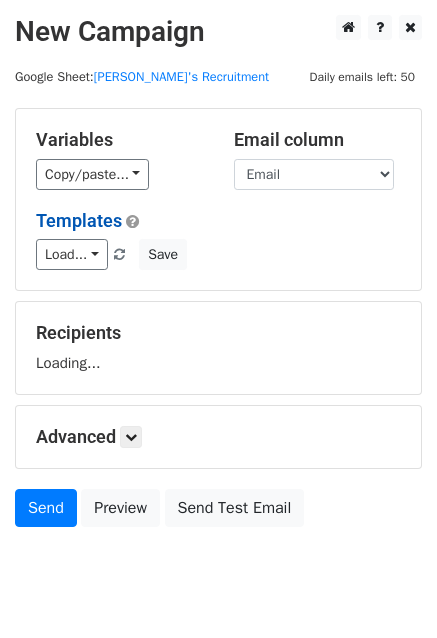 scroll, scrollTop: 0, scrollLeft: 0, axis: both 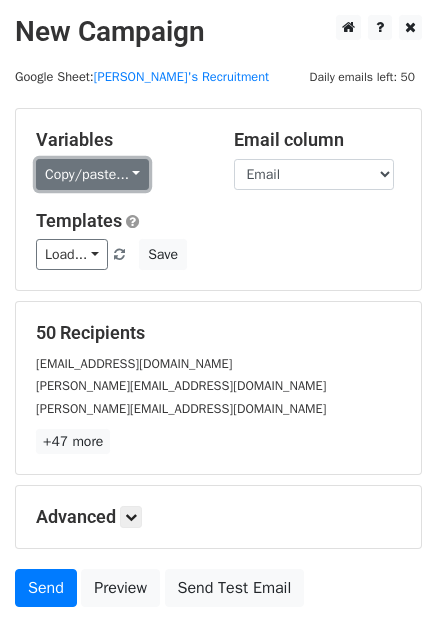 click on "Copy/paste..." at bounding box center [92, 174] 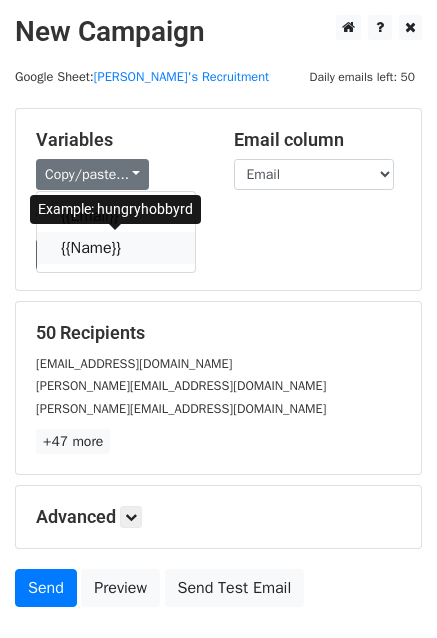 click on "{{Name}}" at bounding box center [116, 248] 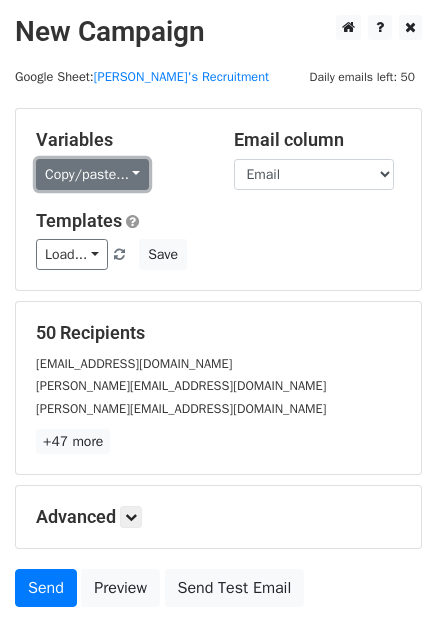click on "Copy/paste..." at bounding box center [92, 174] 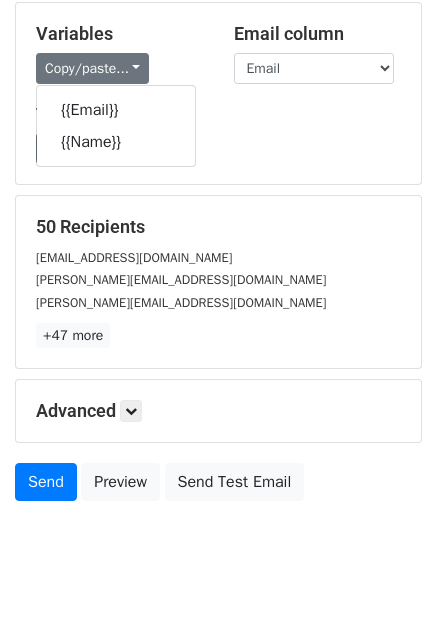 scroll, scrollTop: 136, scrollLeft: 0, axis: vertical 